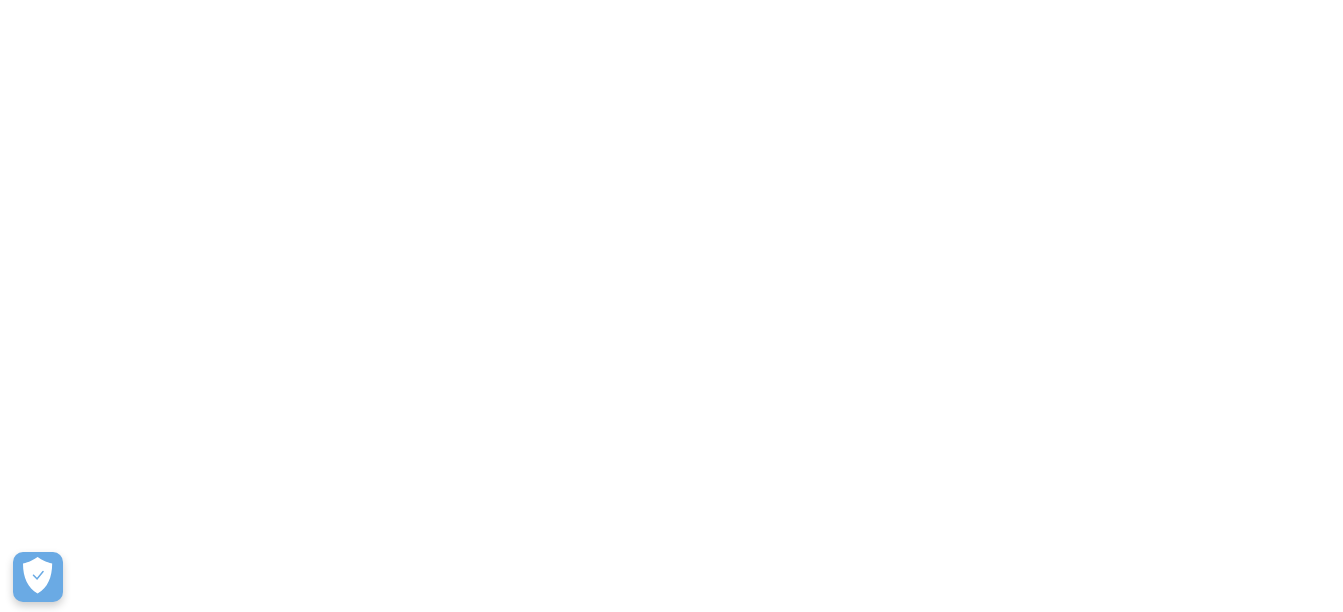 scroll, scrollTop: 0, scrollLeft: 0, axis: both 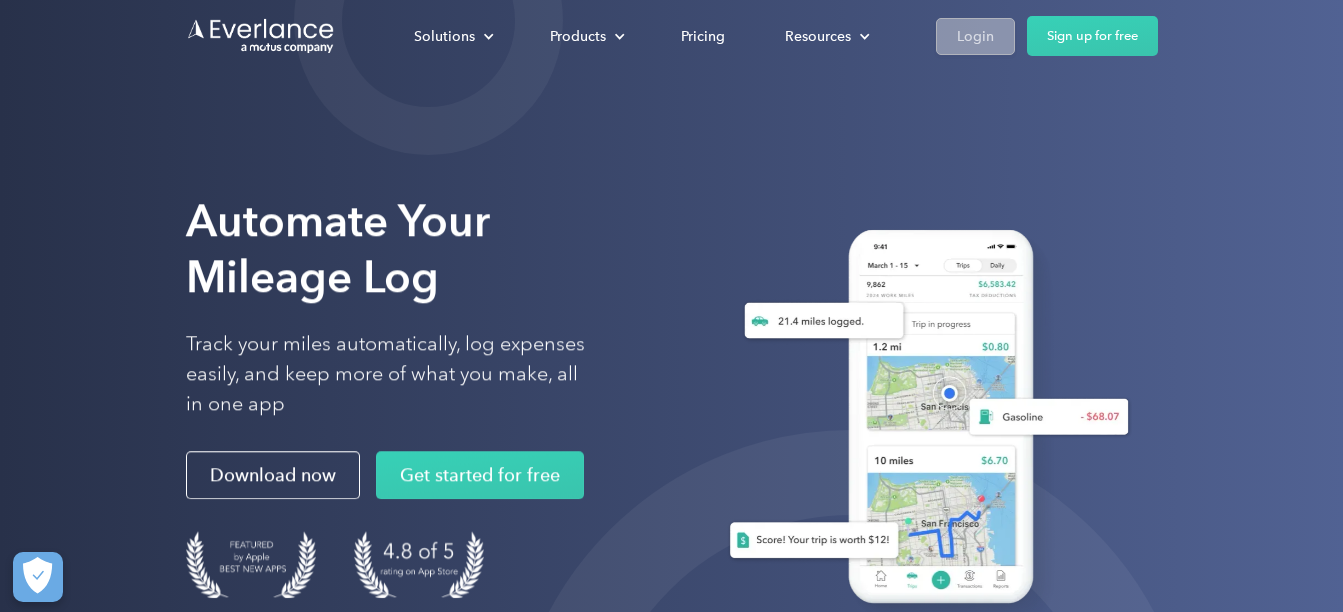 click on "Login" at bounding box center [975, 36] 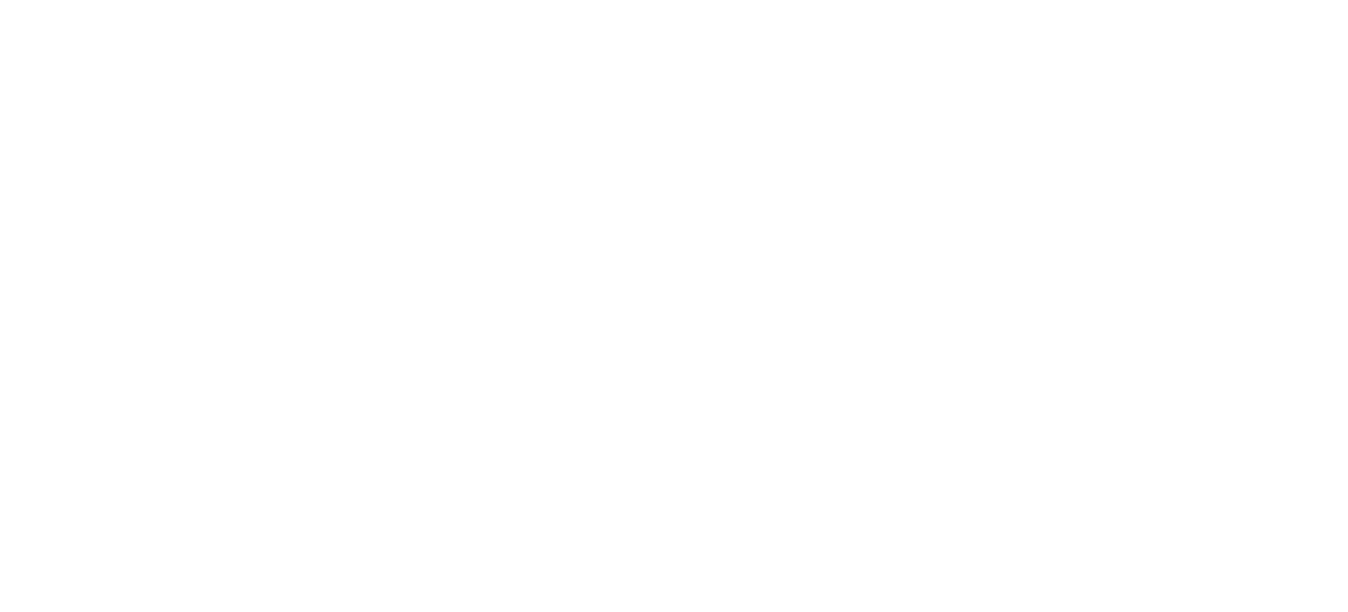 scroll, scrollTop: 0, scrollLeft: 0, axis: both 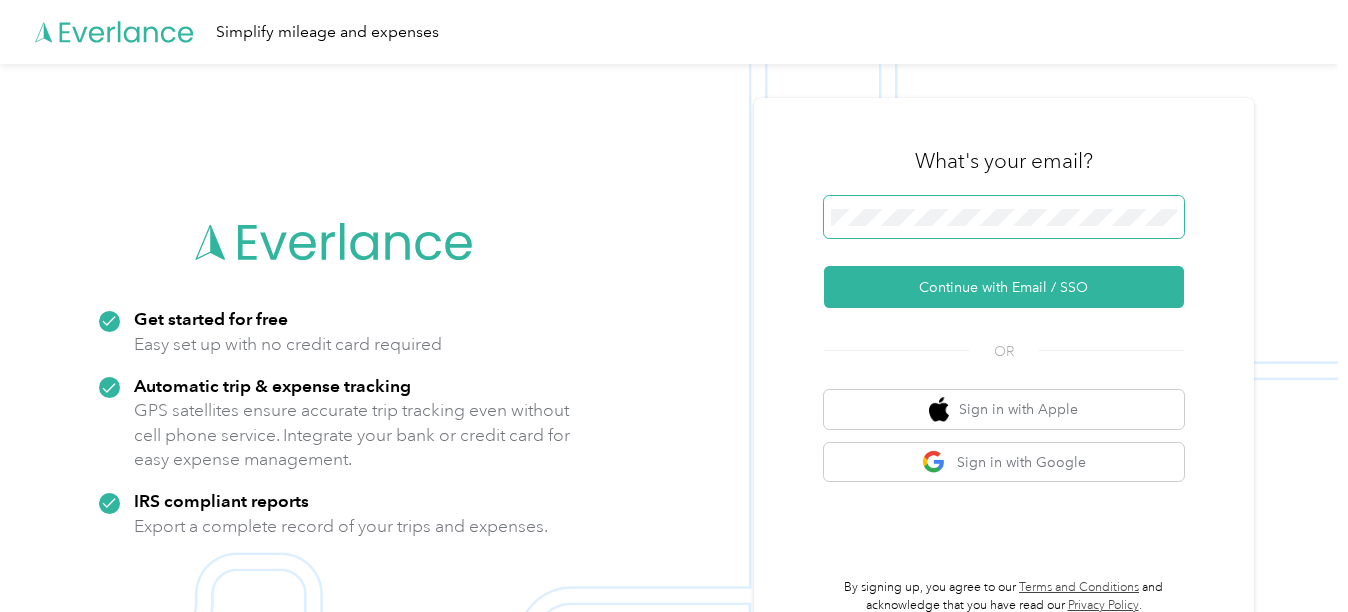 click at bounding box center (1004, 217) 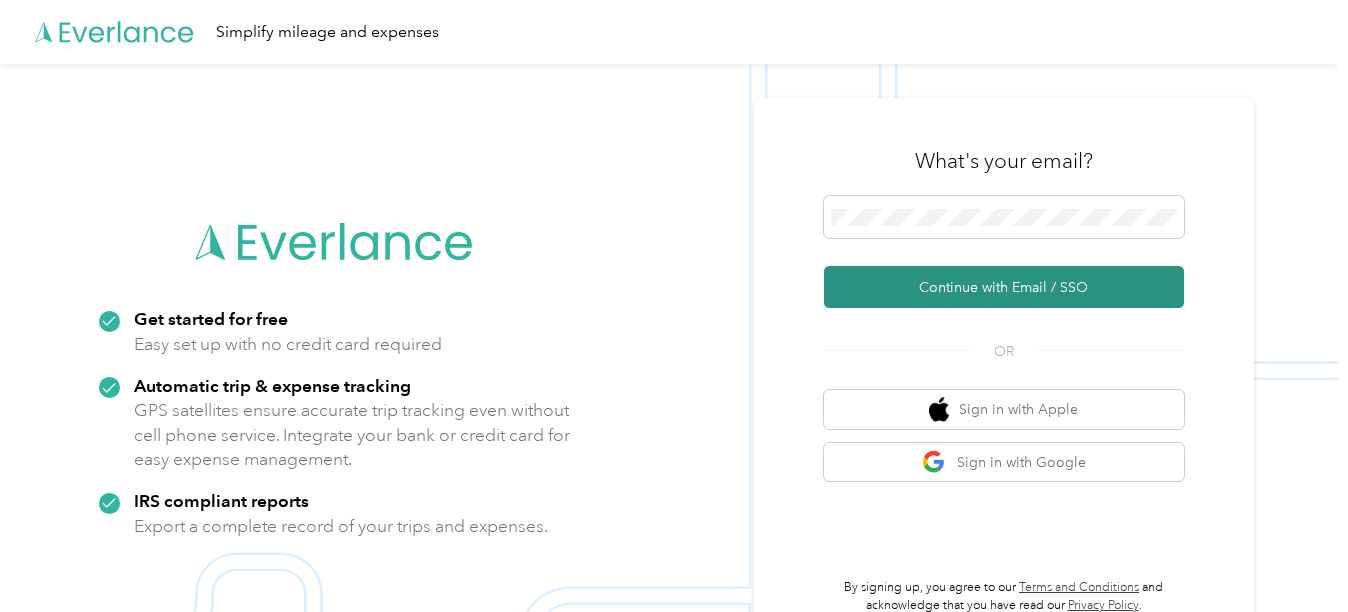click on "Continue with Email / SSO" at bounding box center (1004, 287) 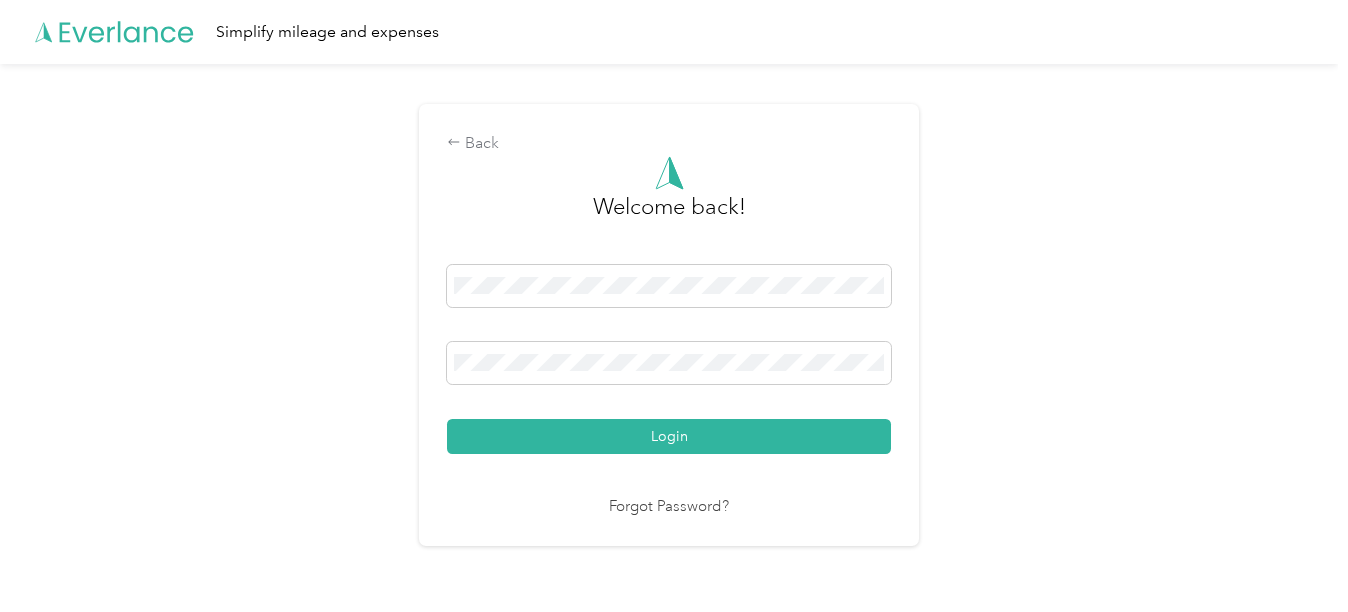 click on "Login" at bounding box center (669, 436) 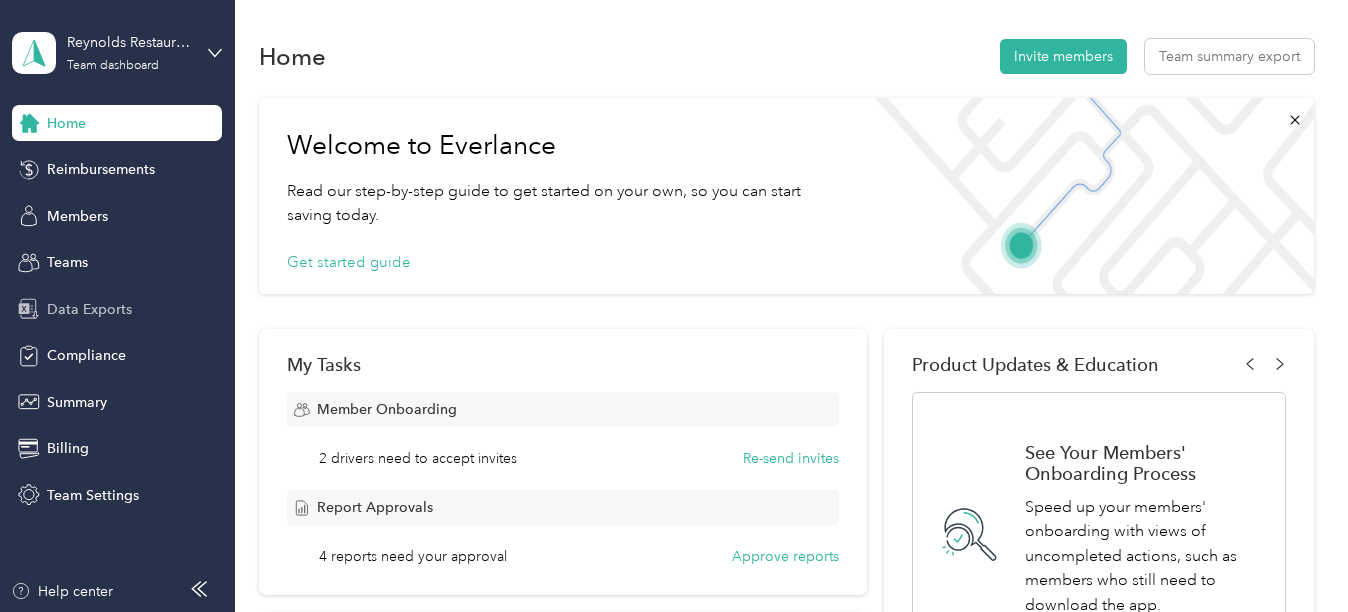 click on "Data Exports" at bounding box center [89, 309] 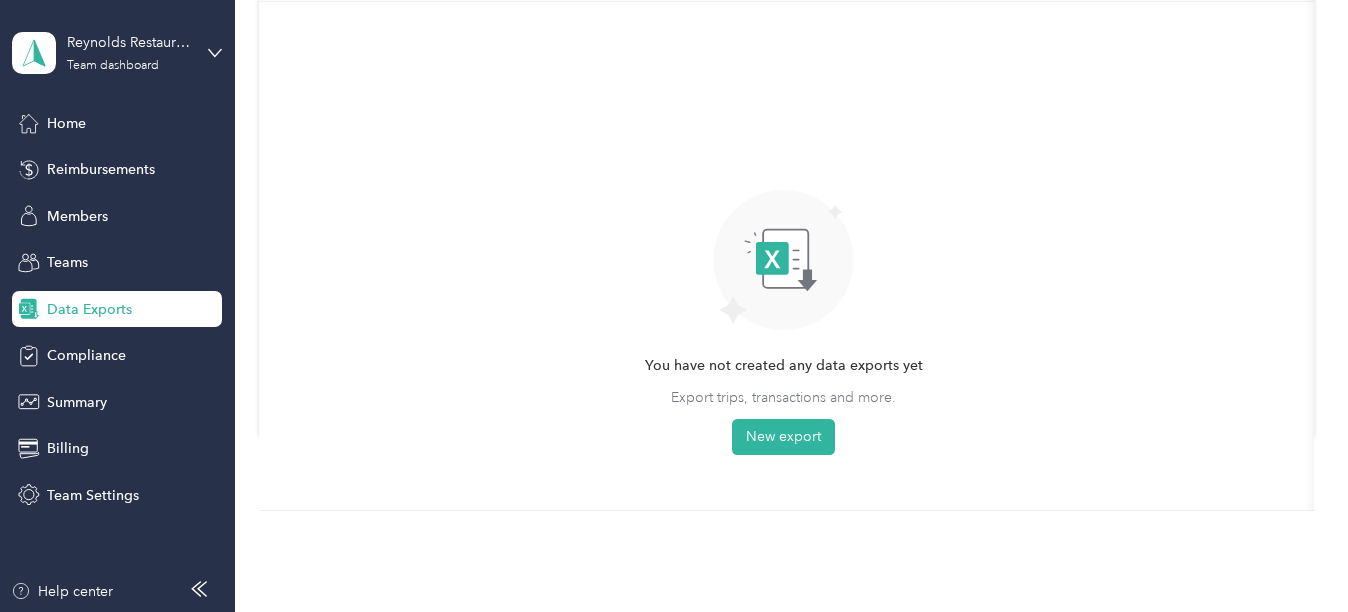scroll, scrollTop: 200, scrollLeft: 0, axis: vertical 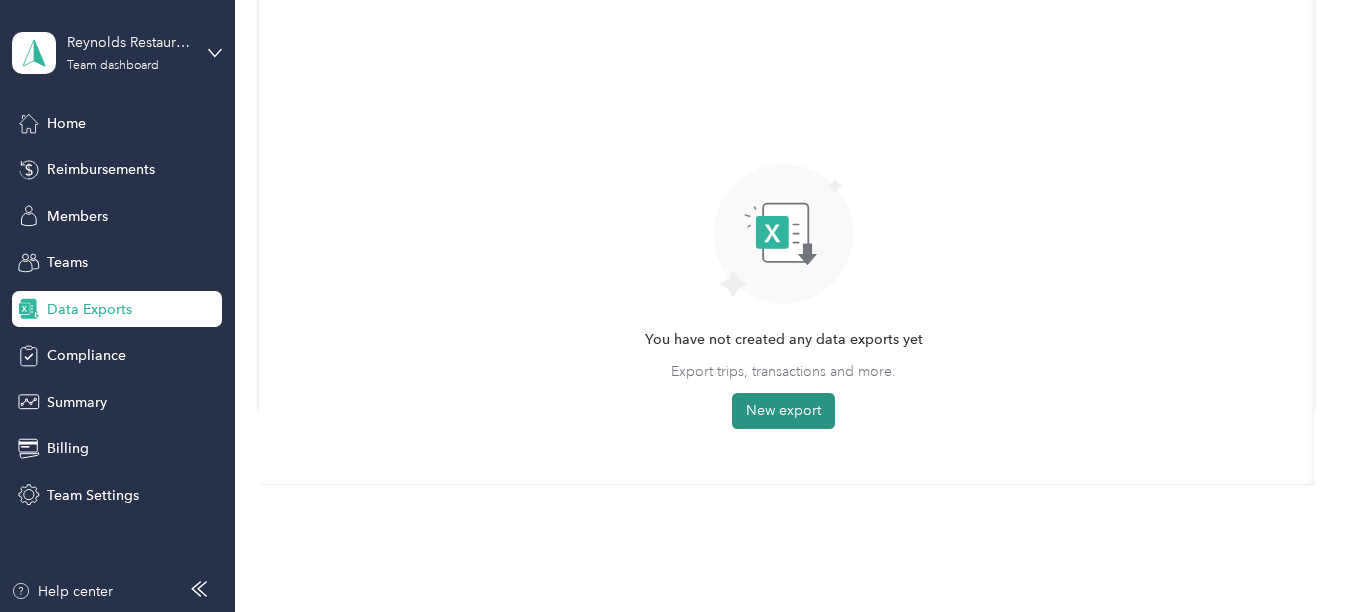 click on "New export" at bounding box center (783, 411) 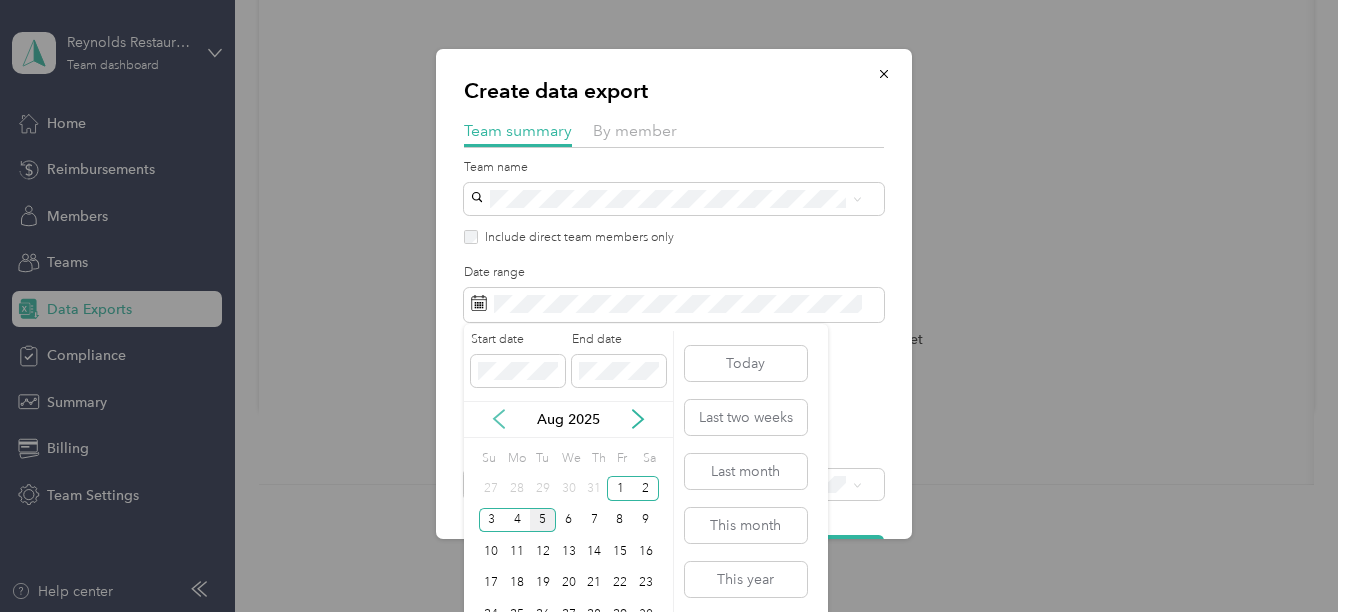 click 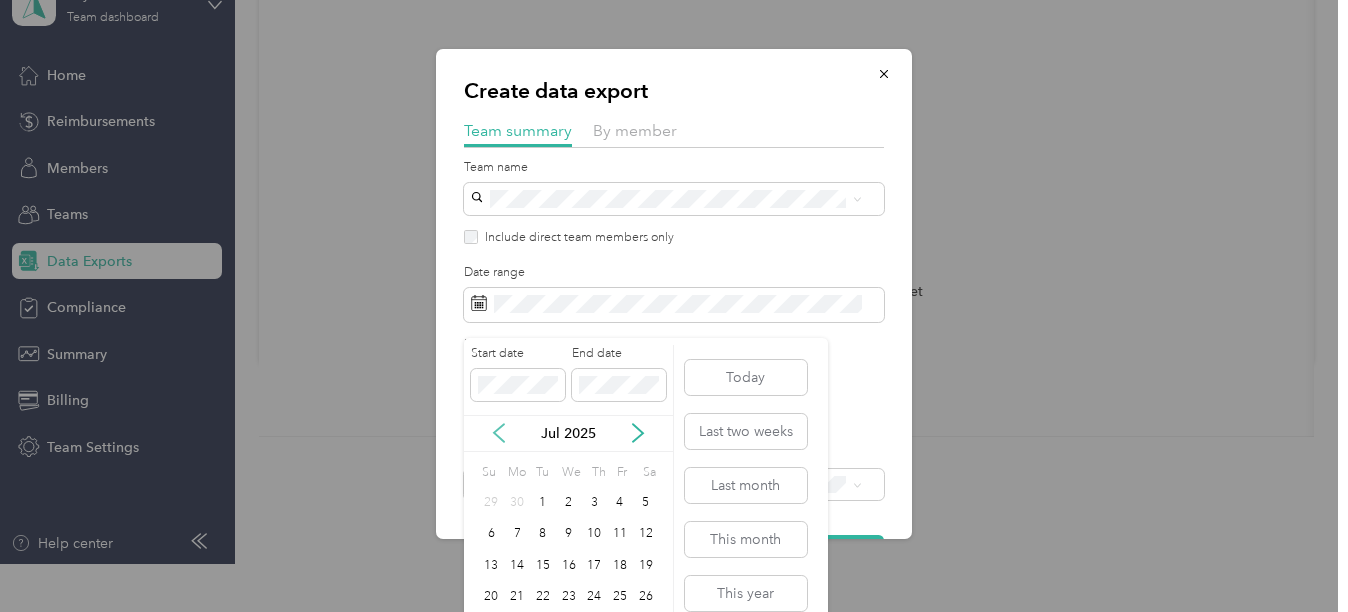 scroll, scrollTop: 62, scrollLeft: 0, axis: vertical 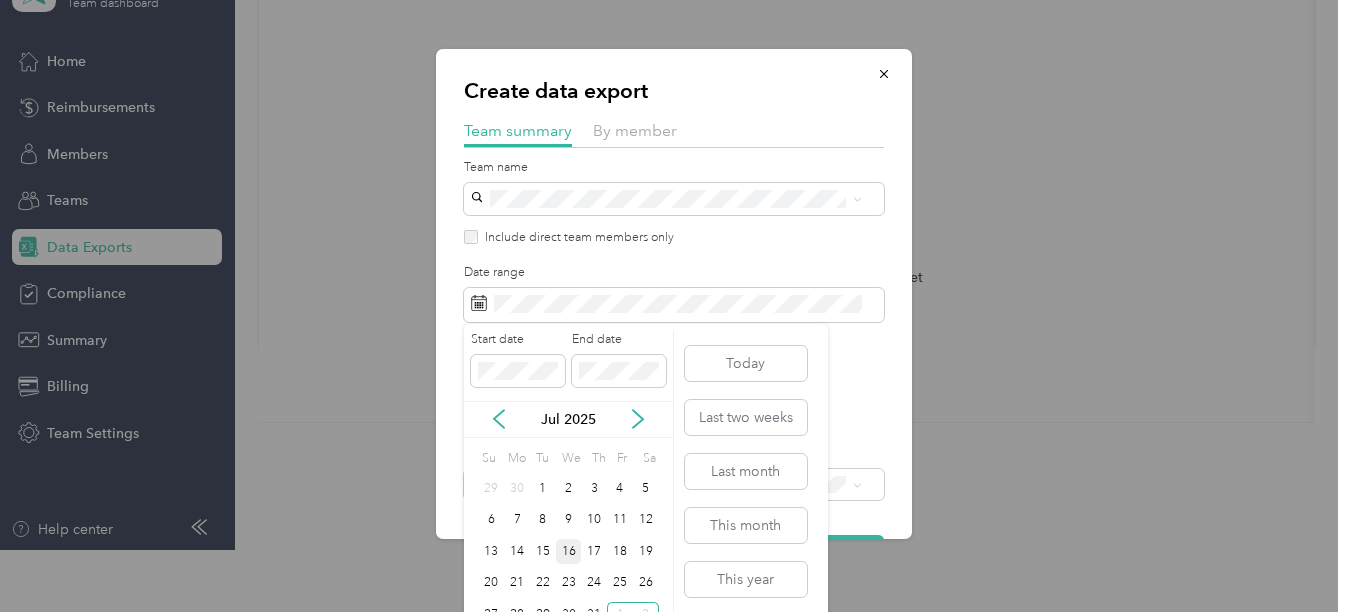 click on "16" at bounding box center [569, 551] 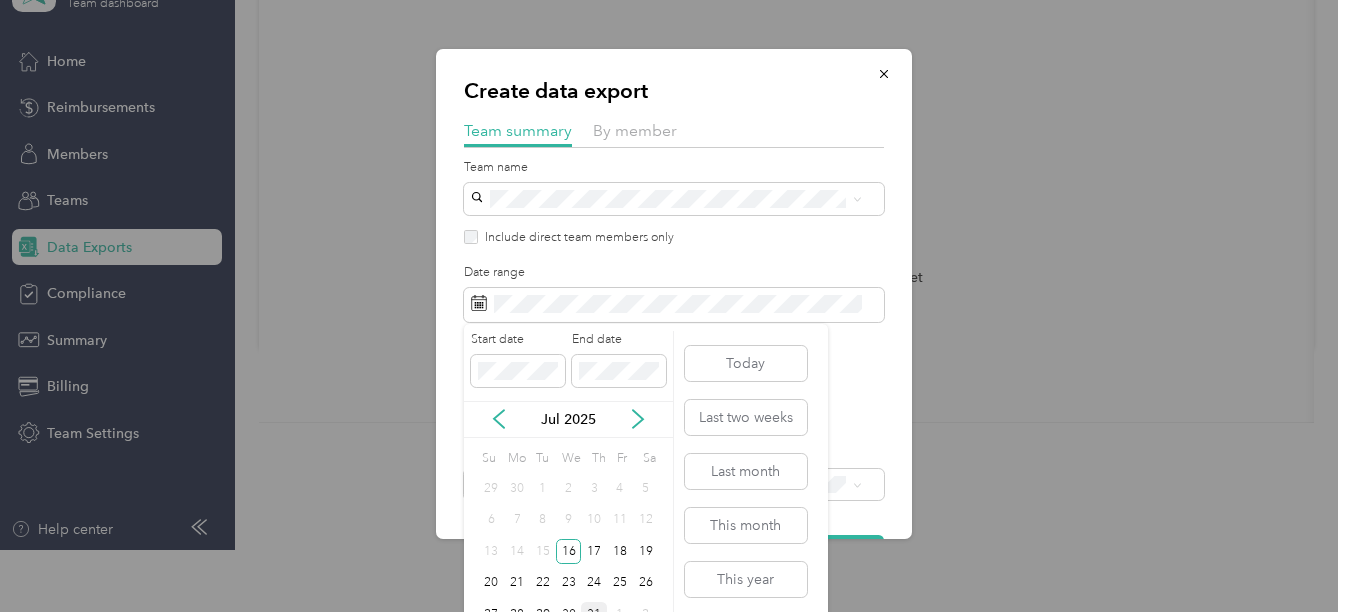 click on "31" at bounding box center (594, 614) 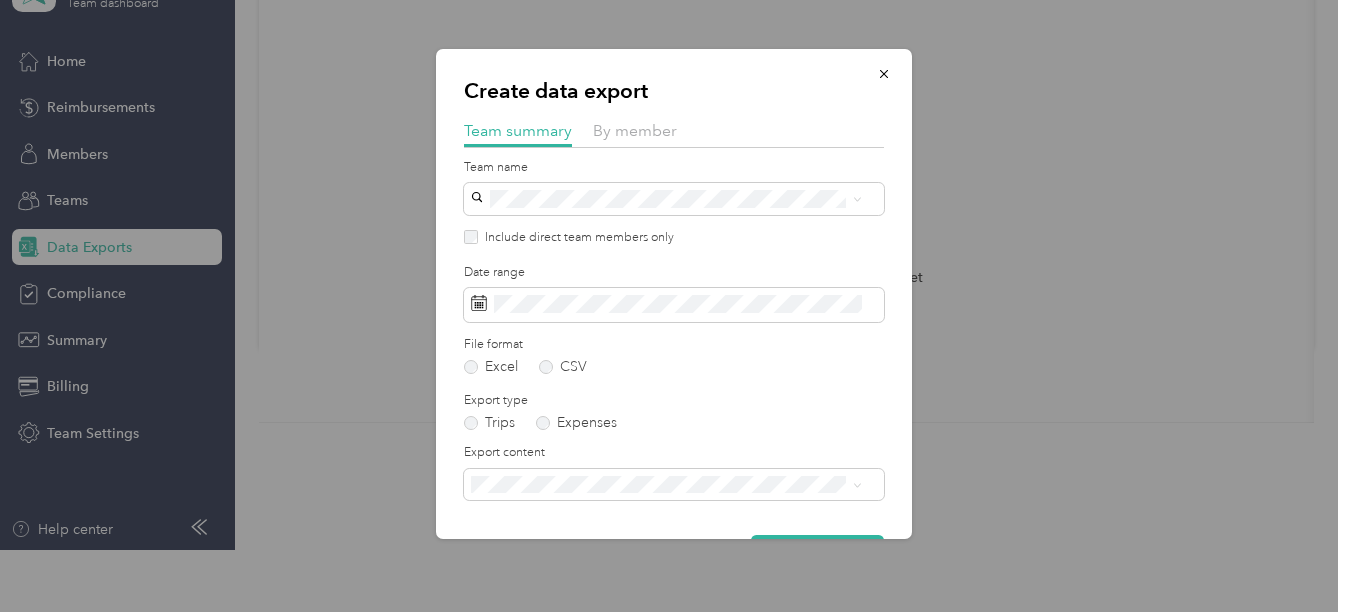 scroll, scrollTop: 0, scrollLeft: 0, axis: both 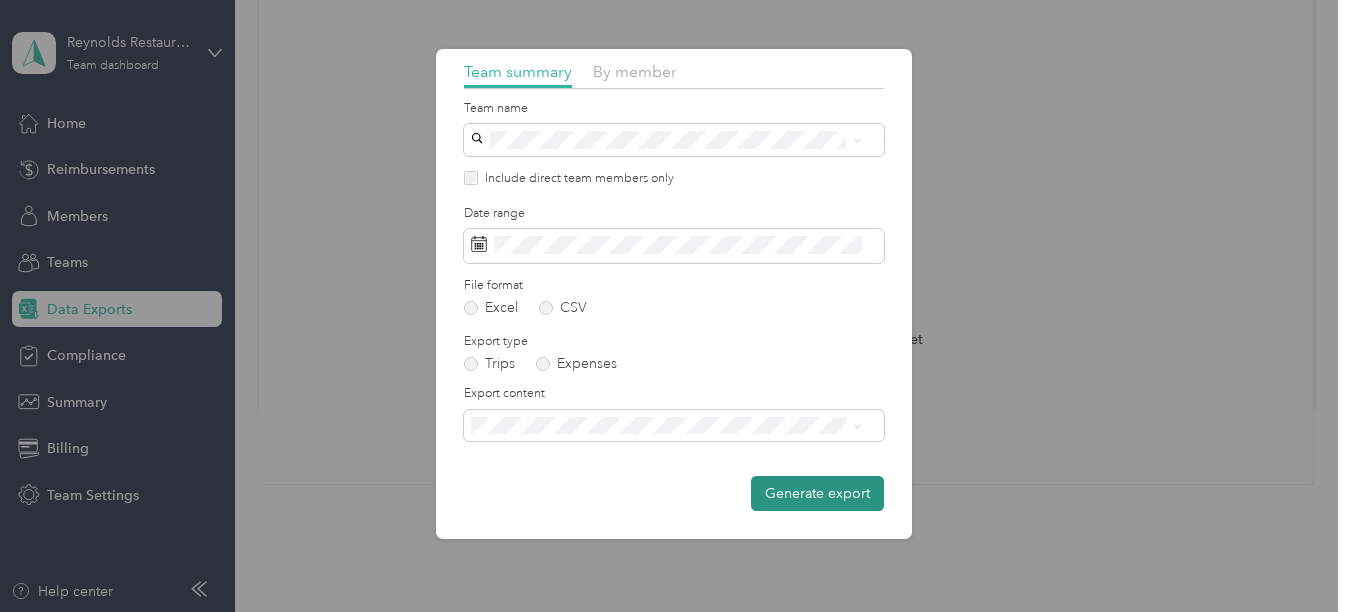 click on "Generate export" at bounding box center [817, 493] 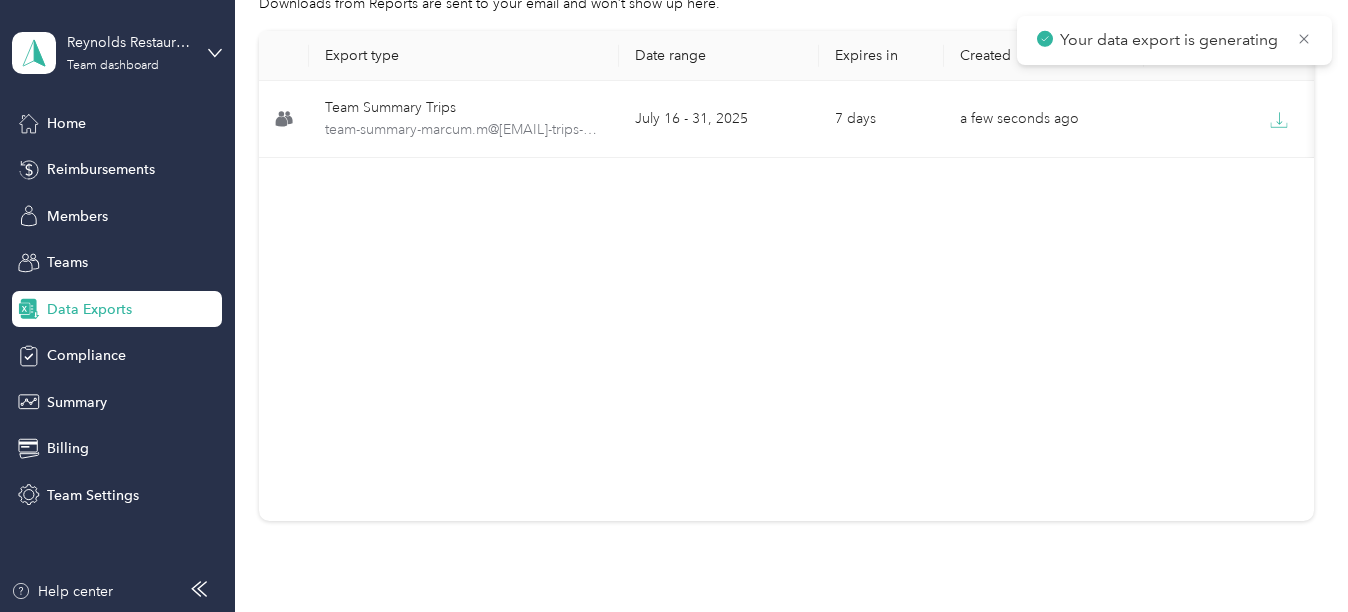 scroll, scrollTop: 0, scrollLeft: 0, axis: both 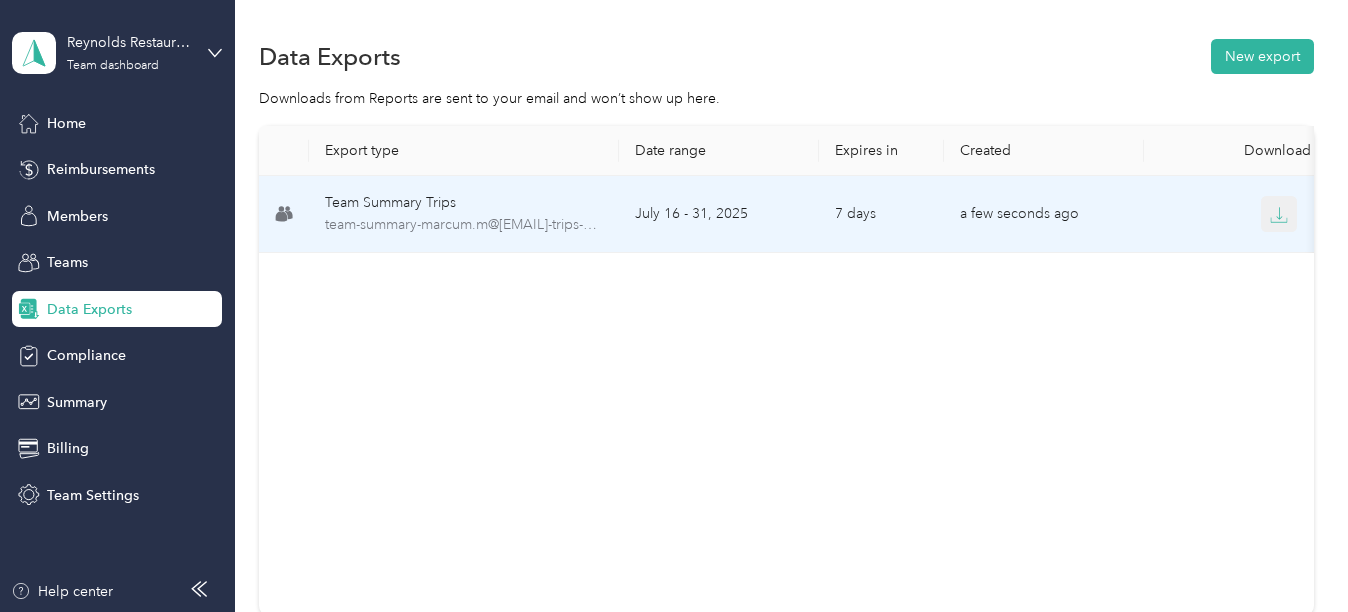 click 